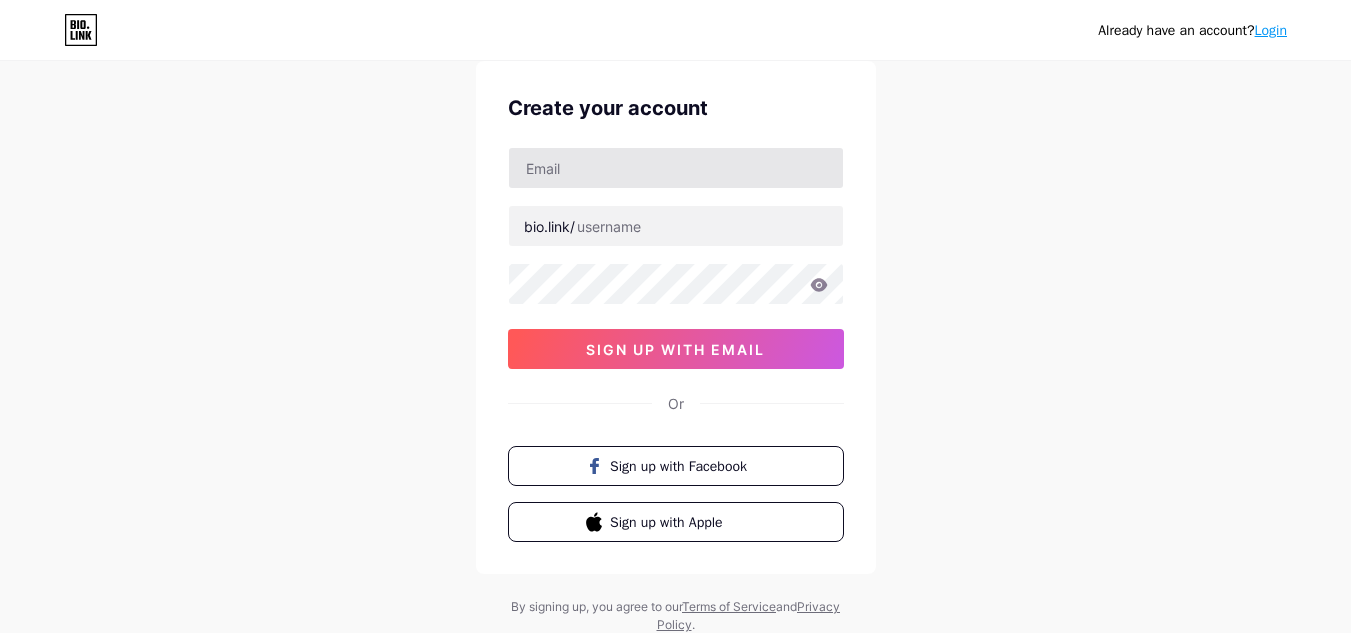 scroll, scrollTop: 32, scrollLeft: 0, axis: vertical 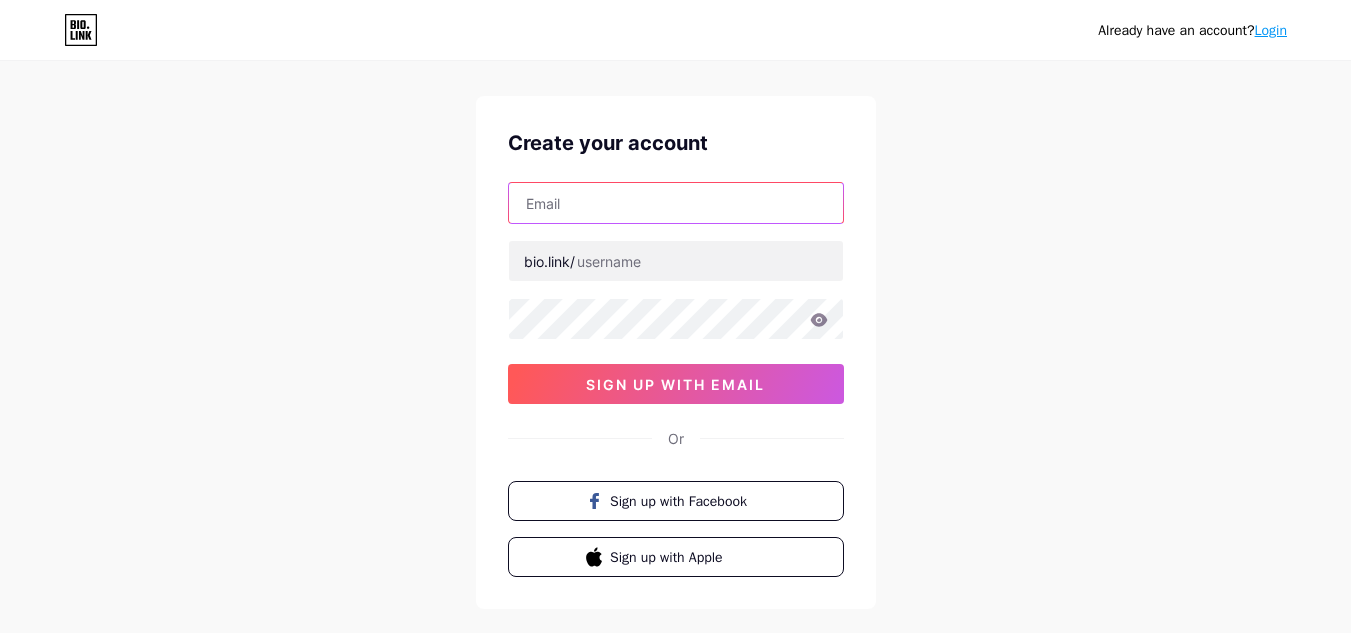 click at bounding box center [676, 203] 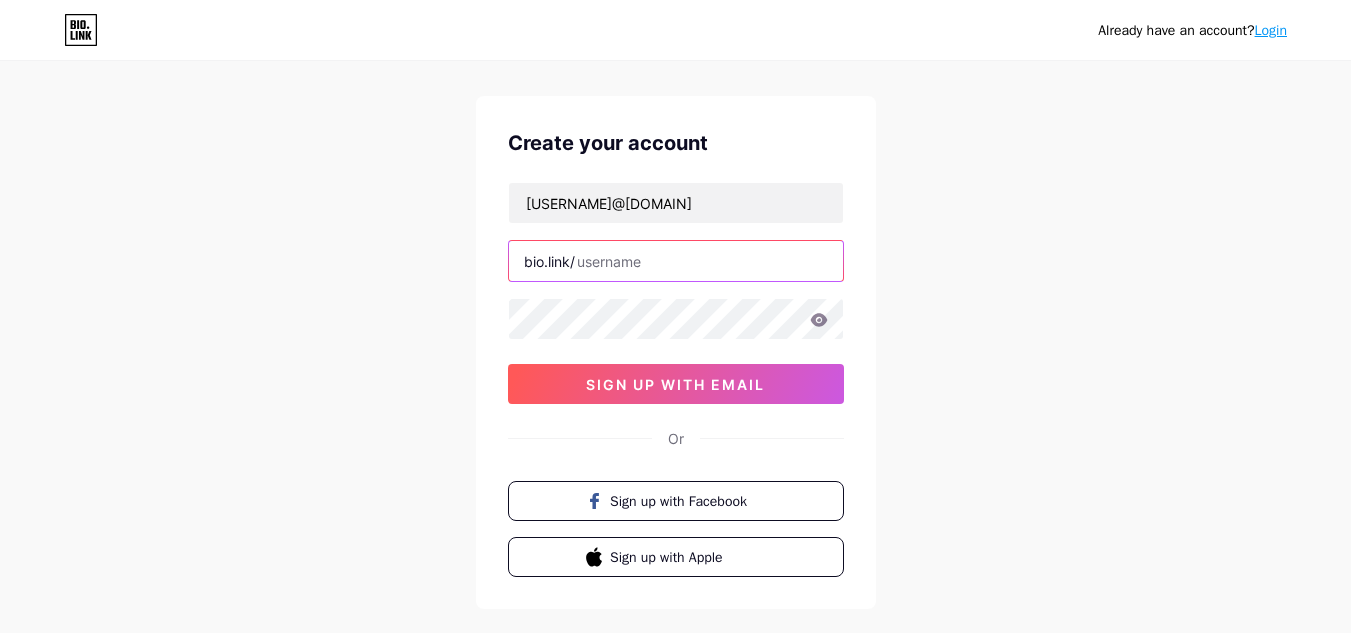 click at bounding box center (676, 261) 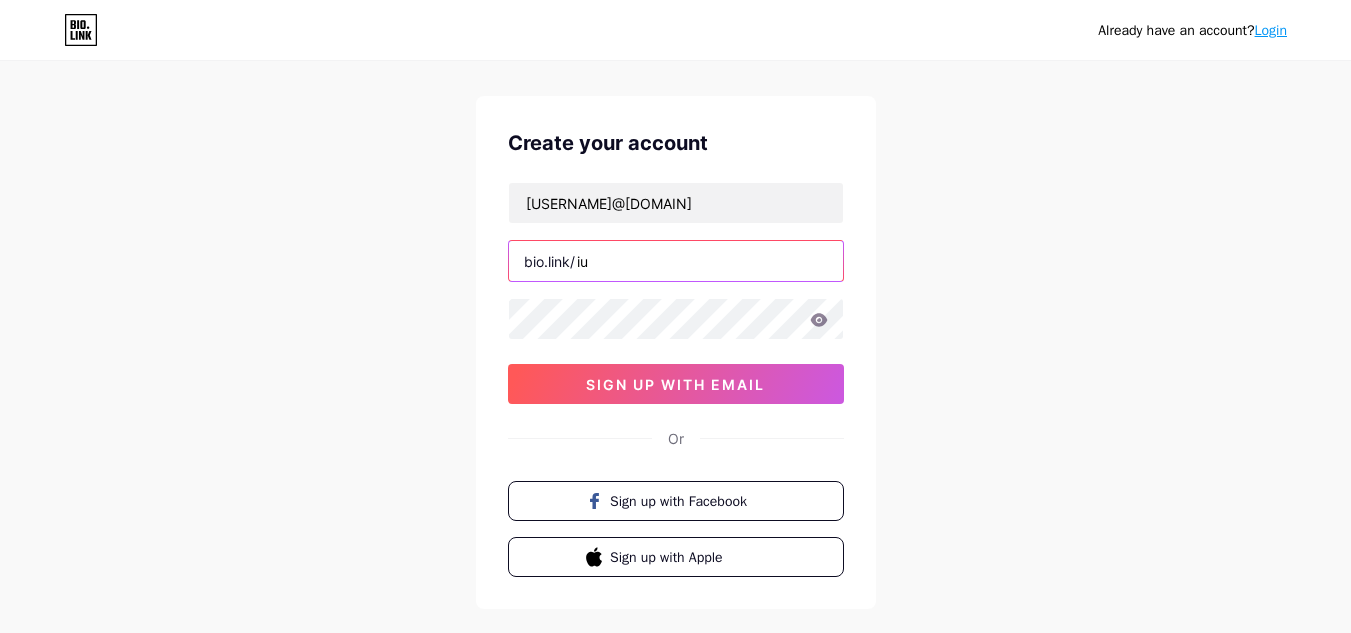 type on "i" 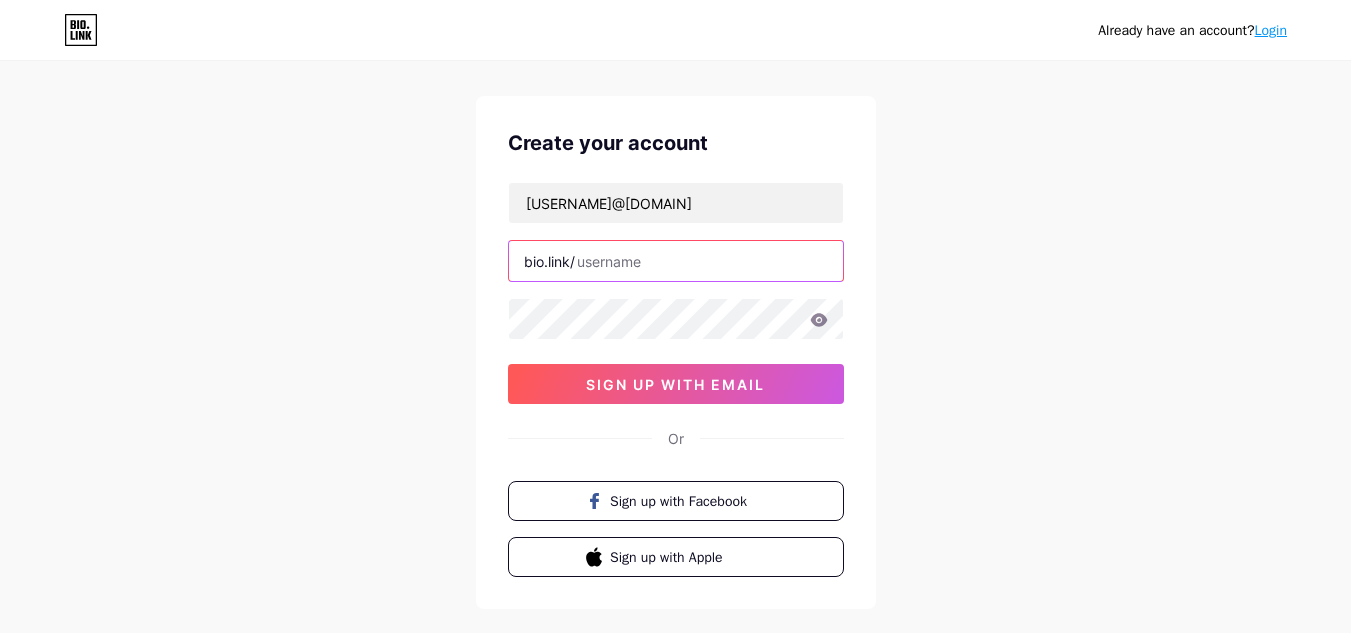 type on "i" 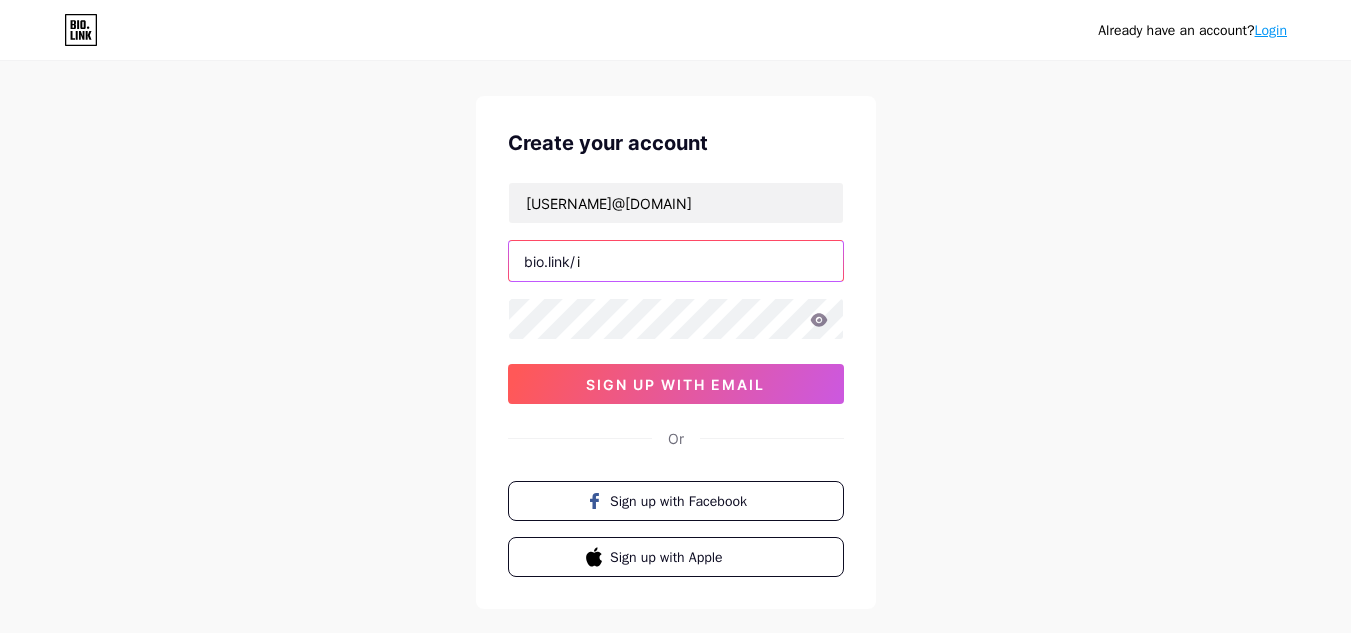 type on "i" 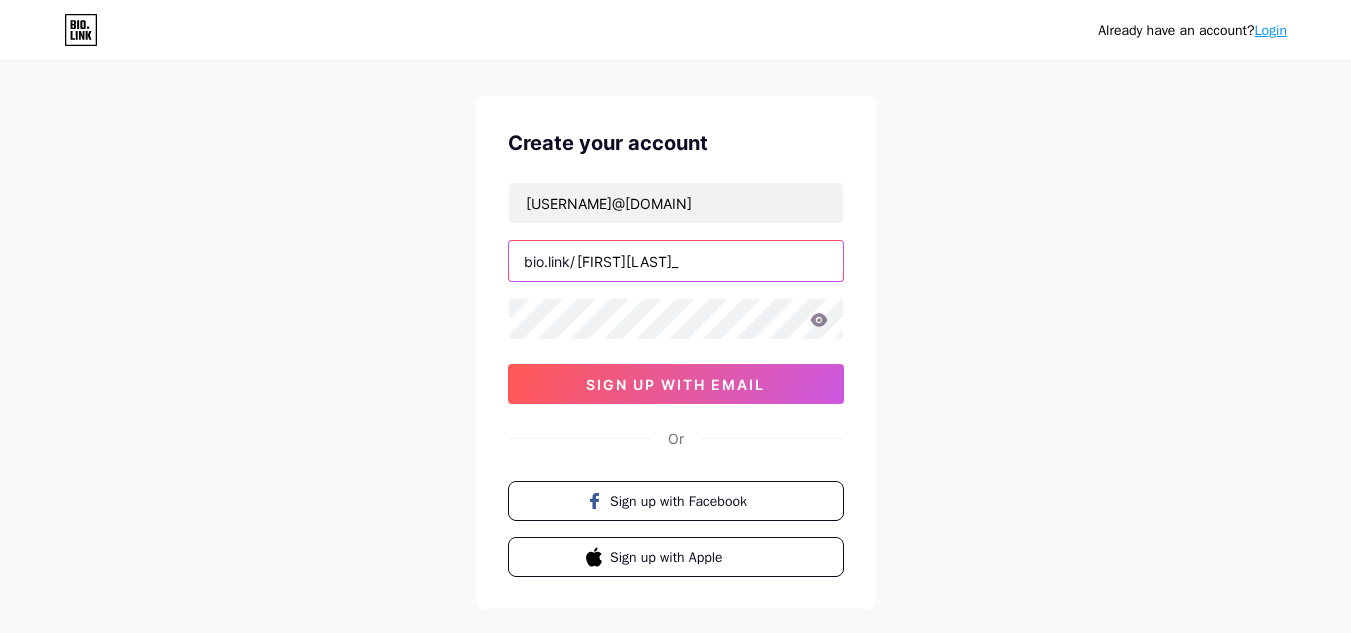 type on "[USERNAME]" 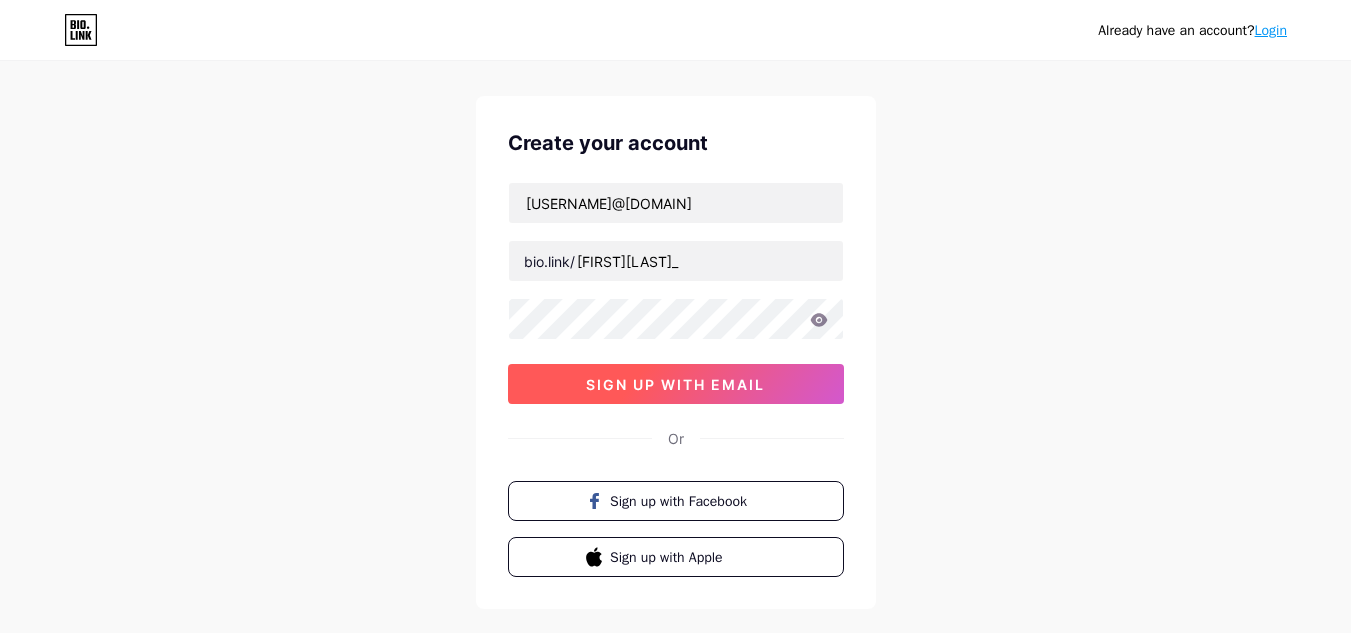 click on "sign up with email" at bounding box center (676, 384) 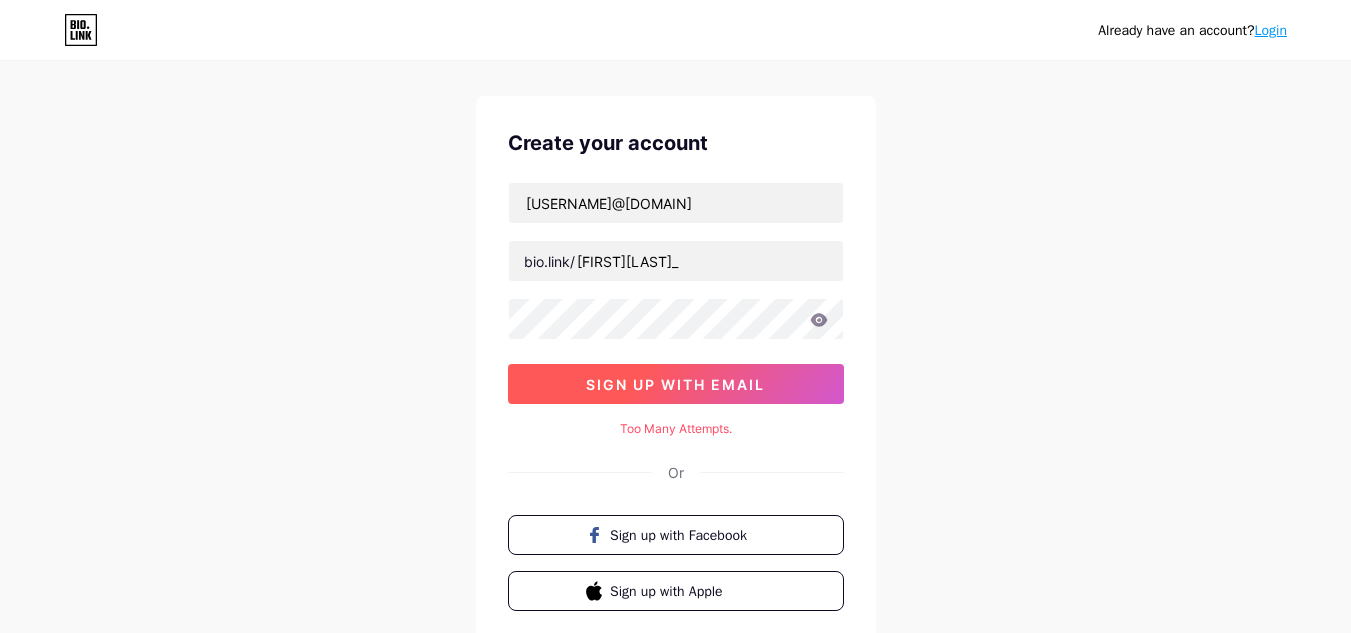 click on "sign up with email" at bounding box center [676, 384] 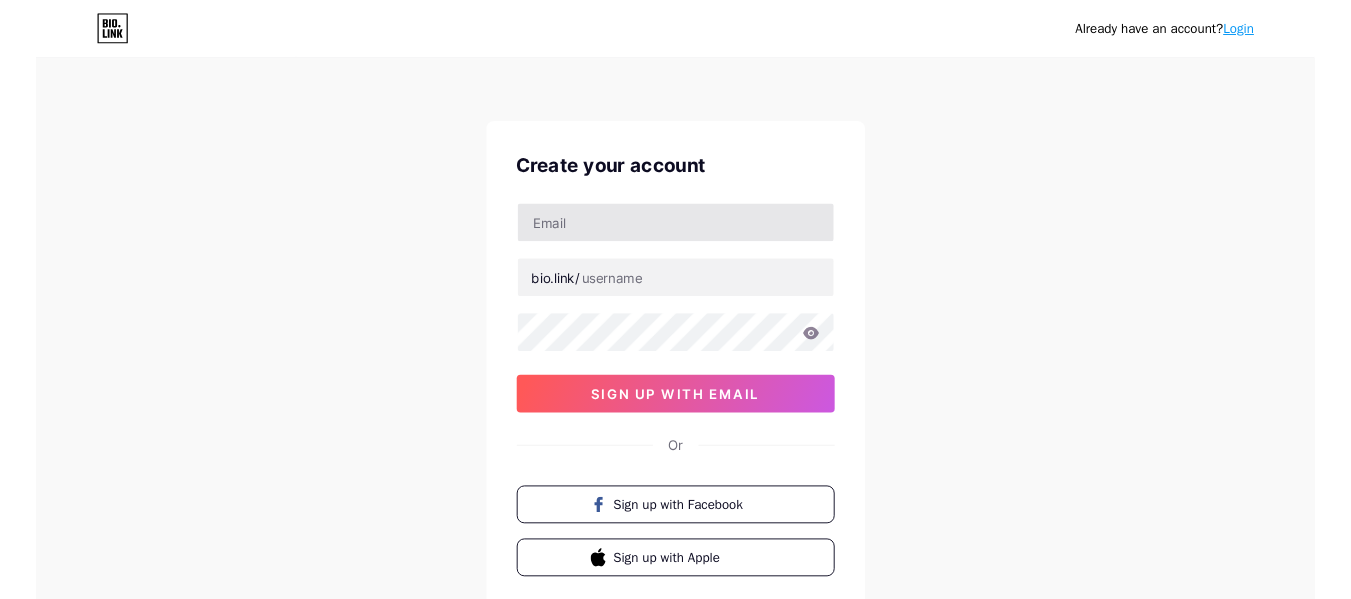 scroll, scrollTop: 0, scrollLeft: 0, axis: both 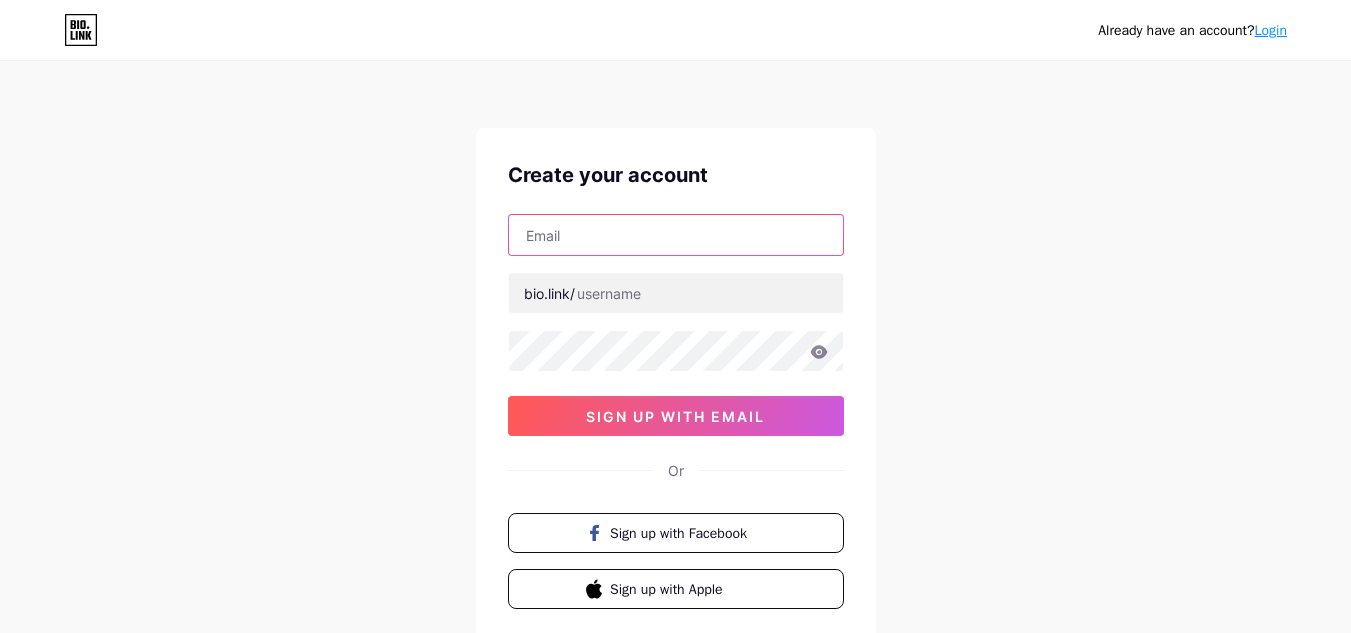 click at bounding box center [676, 235] 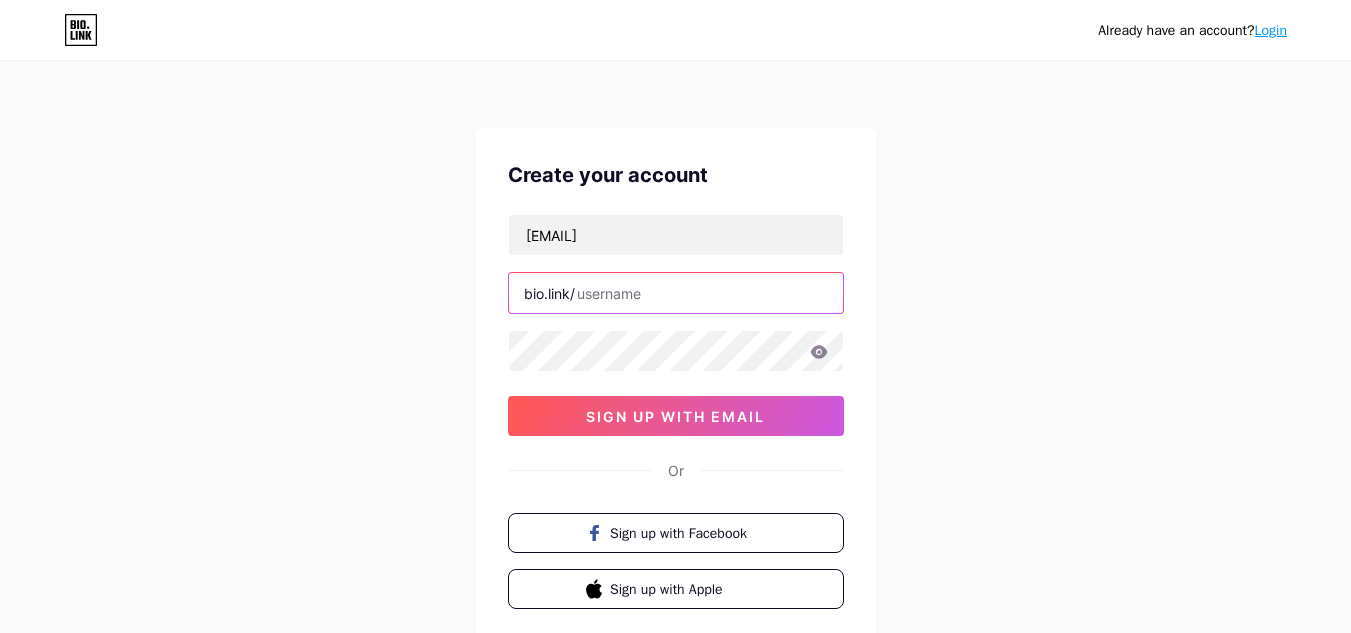click at bounding box center (676, 293) 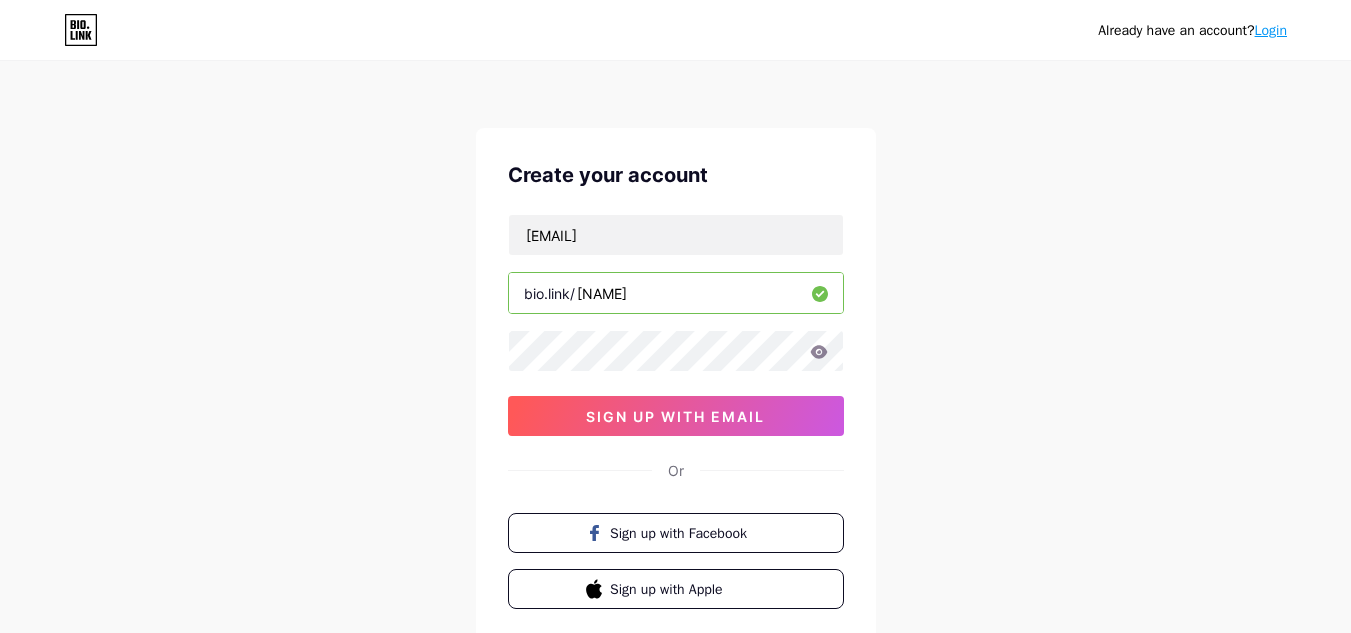 type on "[USERNAME]" 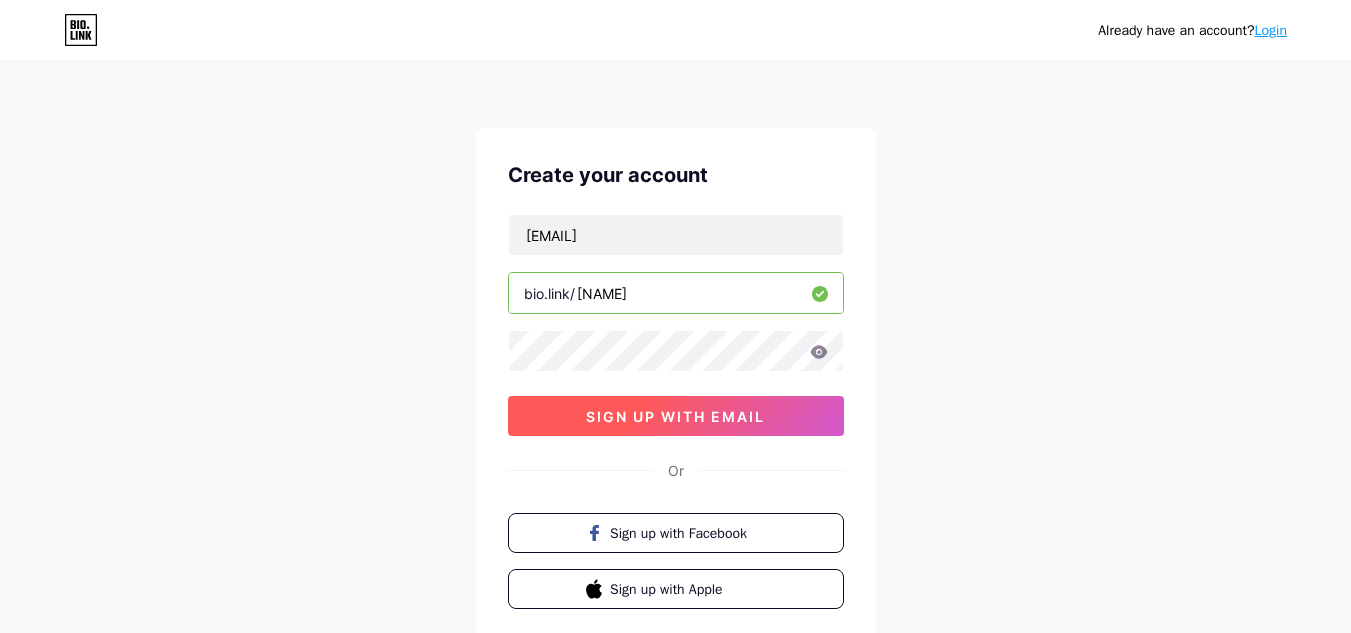 click on "sign up with email" at bounding box center [676, 416] 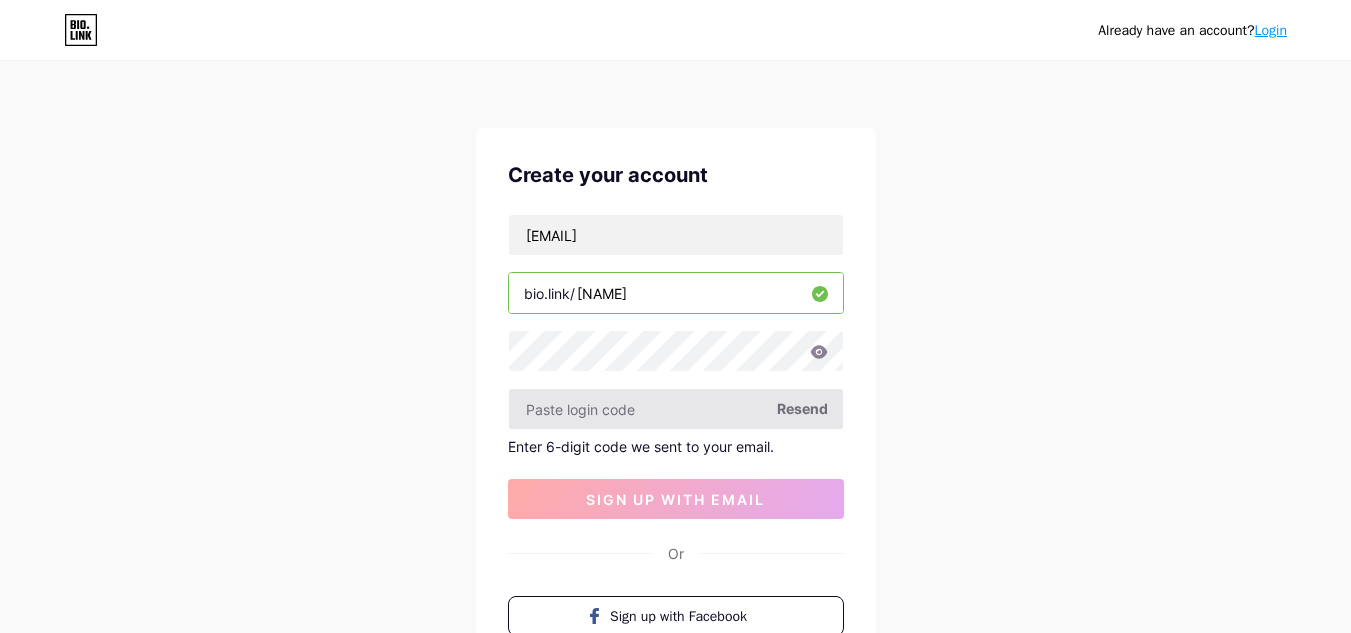 click at bounding box center [676, 409] 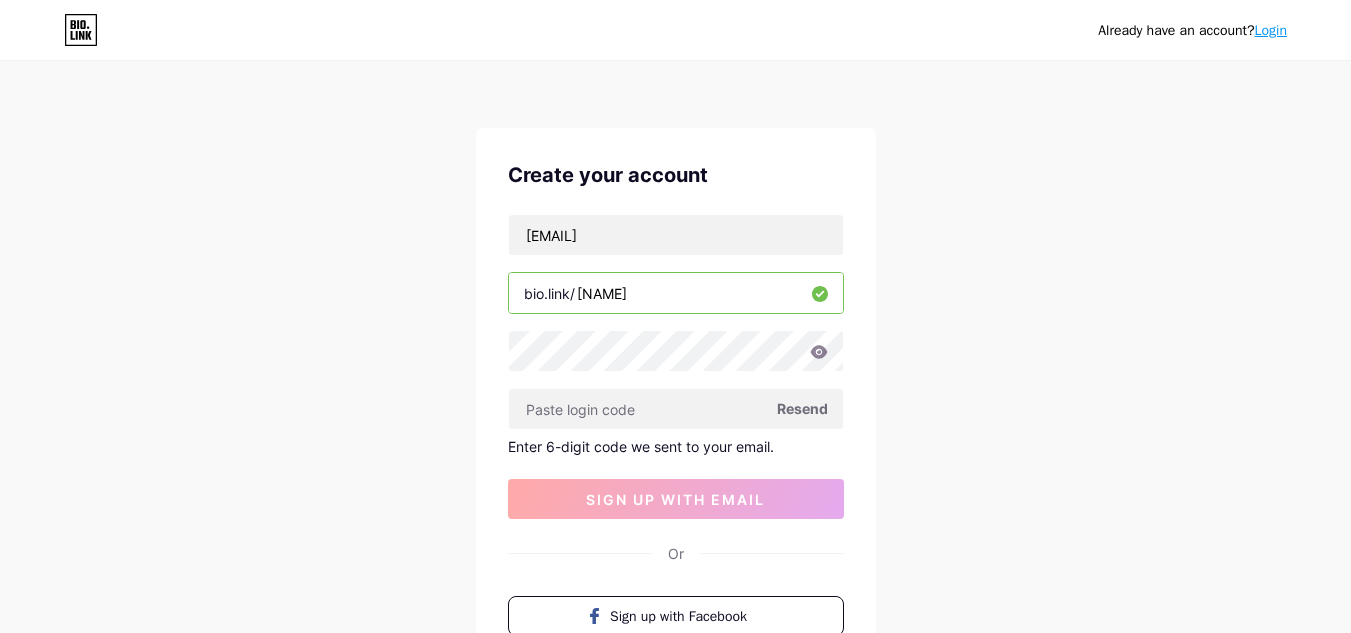 click on "Resend" at bounding box center (802, 408) 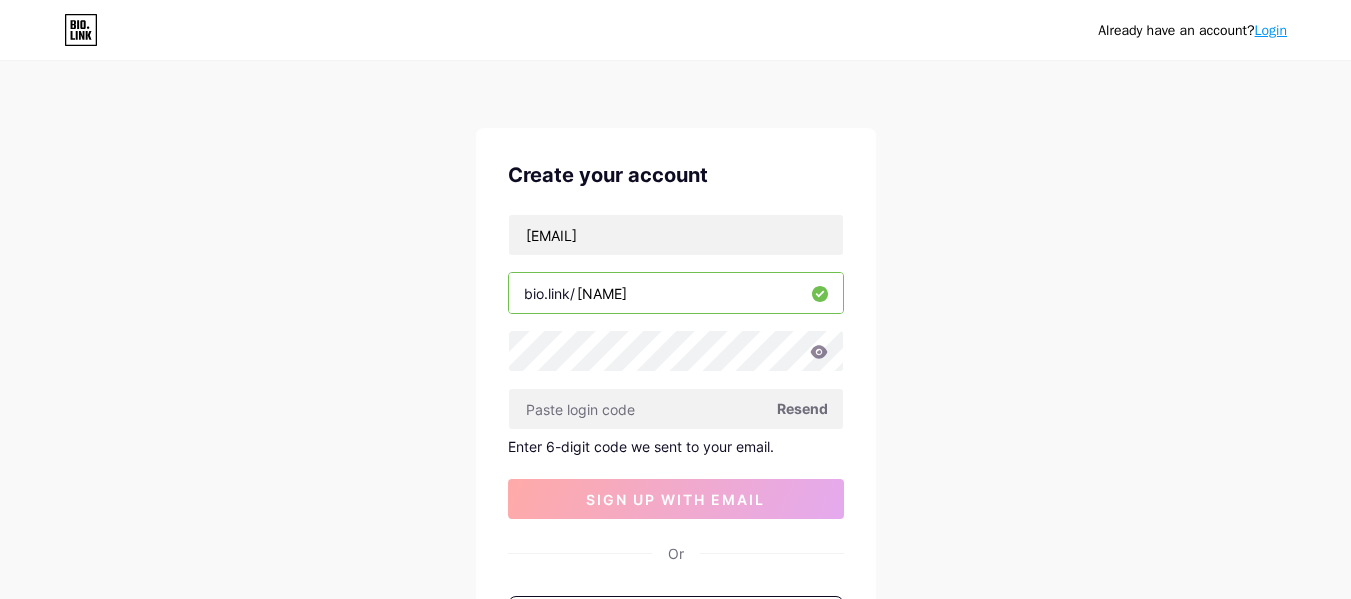 click on "Already have an account?  Login   Create your account     jordanlinn21121999@gmail.com     bio.link/   oliversmith_                 Resend     Enter 6-digit code we sent to your email.         sign up with email         Or       Sign up with Facebook
Sign up with Apple
By signing up, you agree to our  Terms of Service  and  Privacy Policy ." at bounding box center [675, 424] 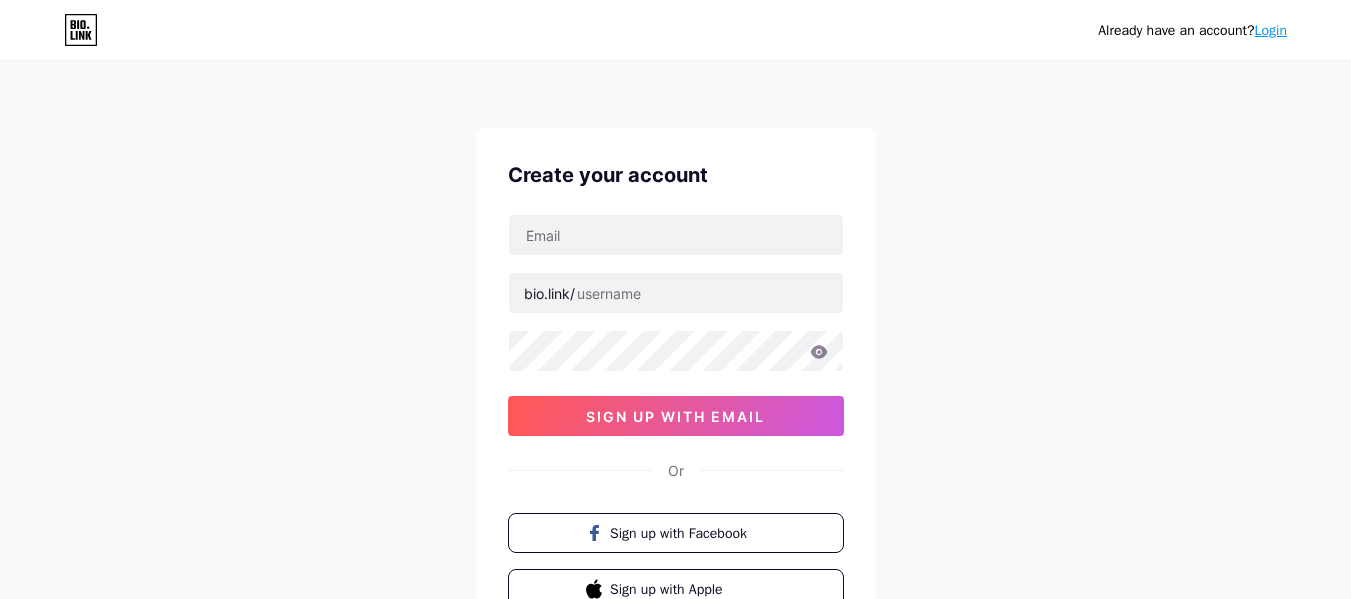 scroll, scrollTop: 0, scrollLeft: 0, axis: both 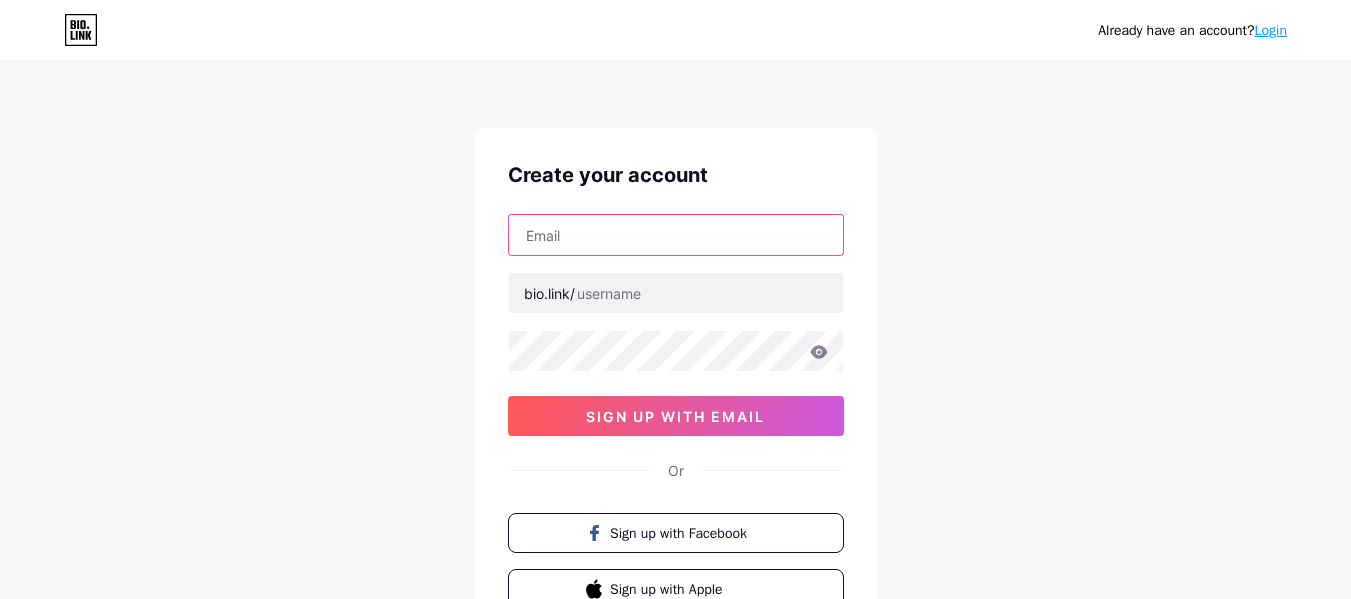 click at bounding box center (676, 235) 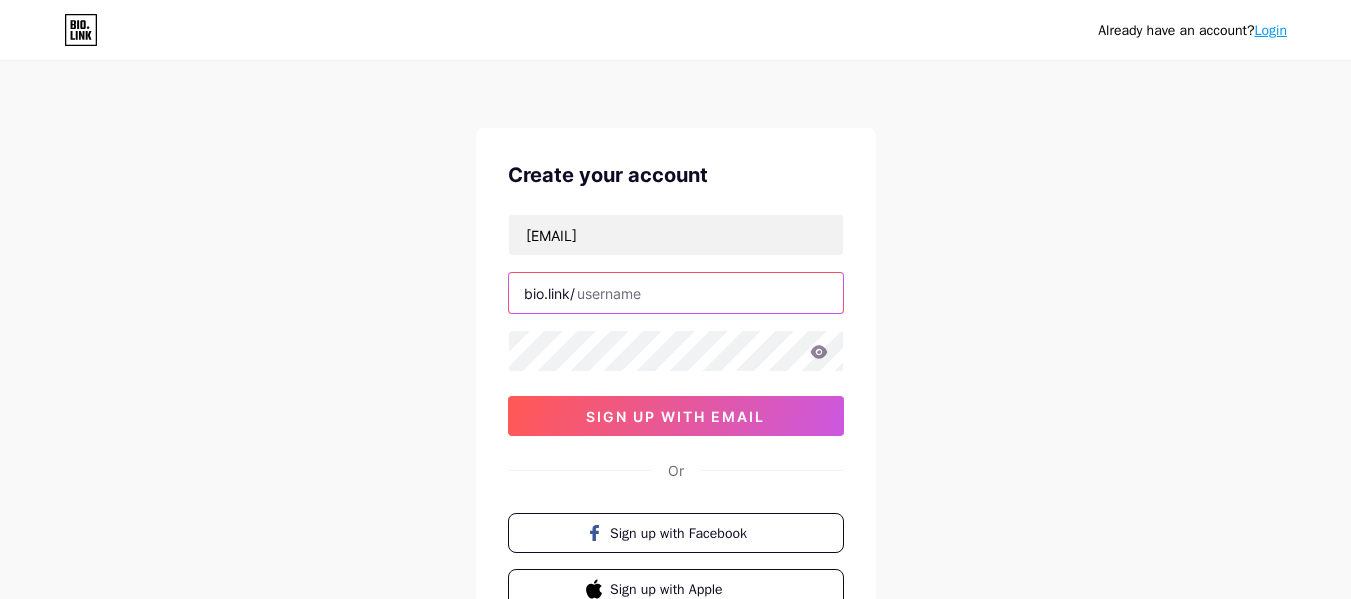 click at bounding box center [676, 293] 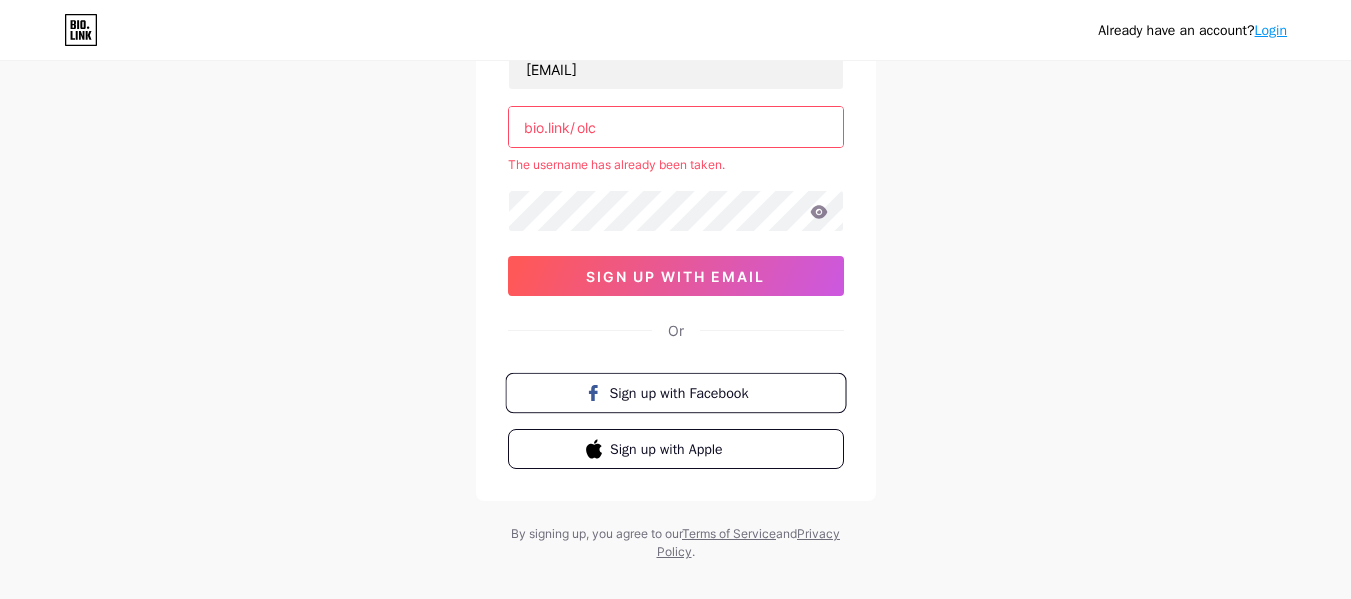 scroll, scrollTop: 66, scrollLeft: 0, axis: vertical 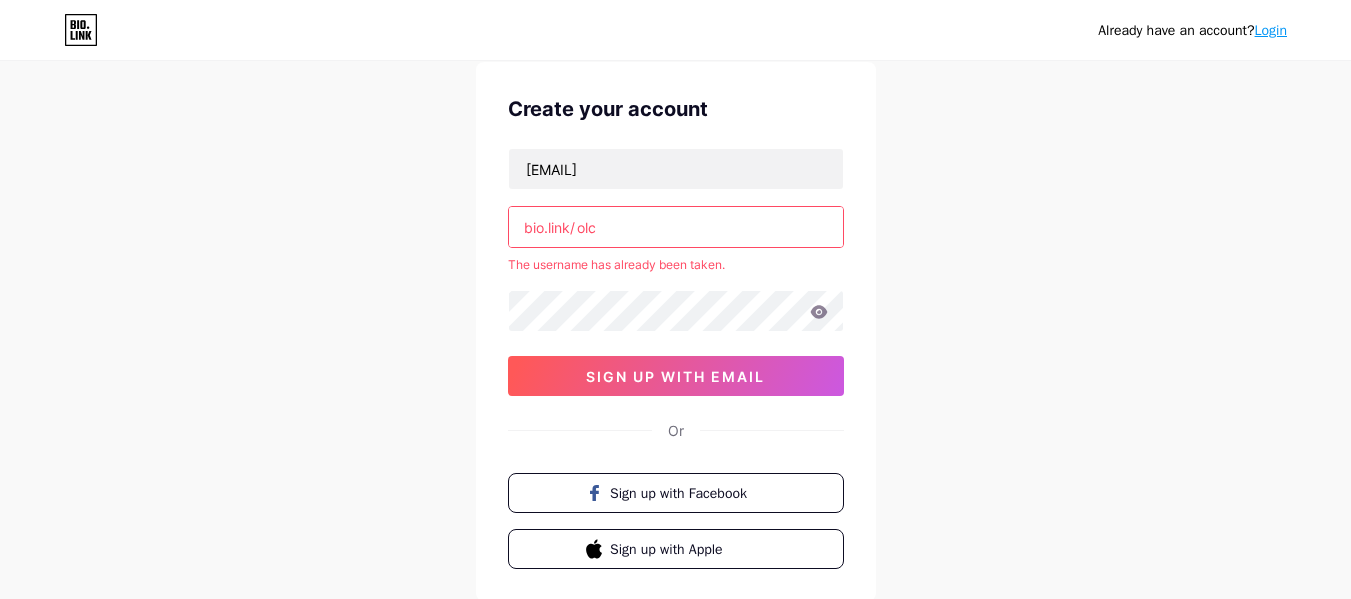 click on "olc" at bounding box center (676, 227) 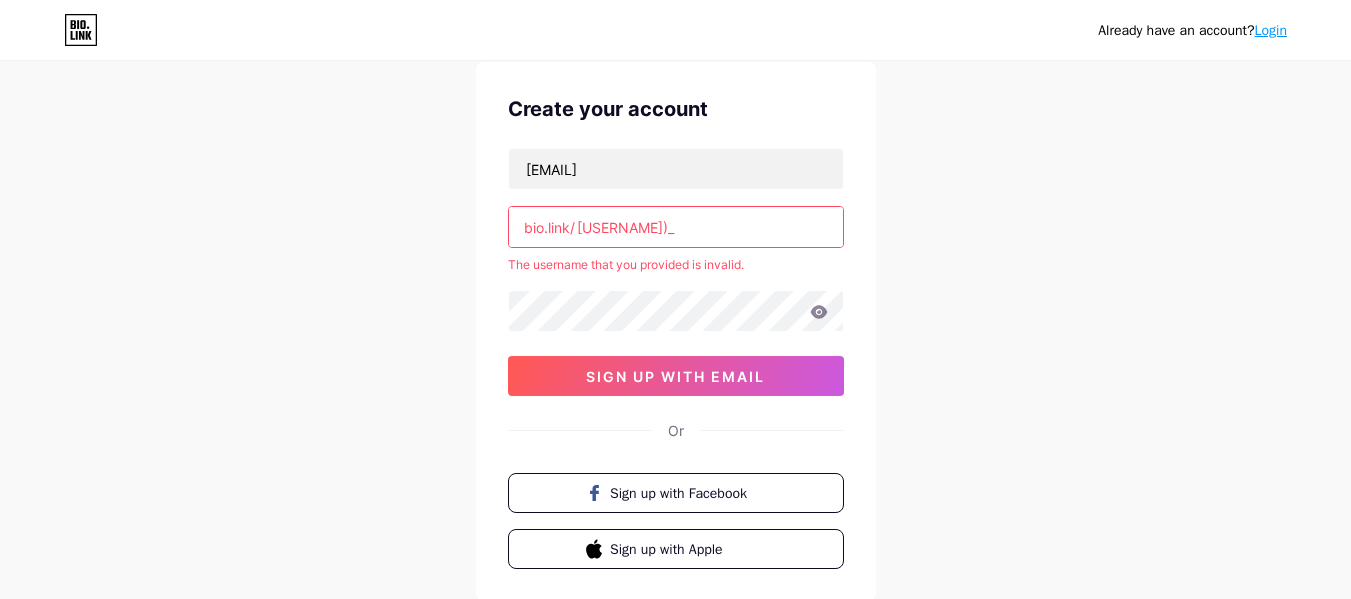 click on "[USERNAME])_" at bounding box center [676, 227] 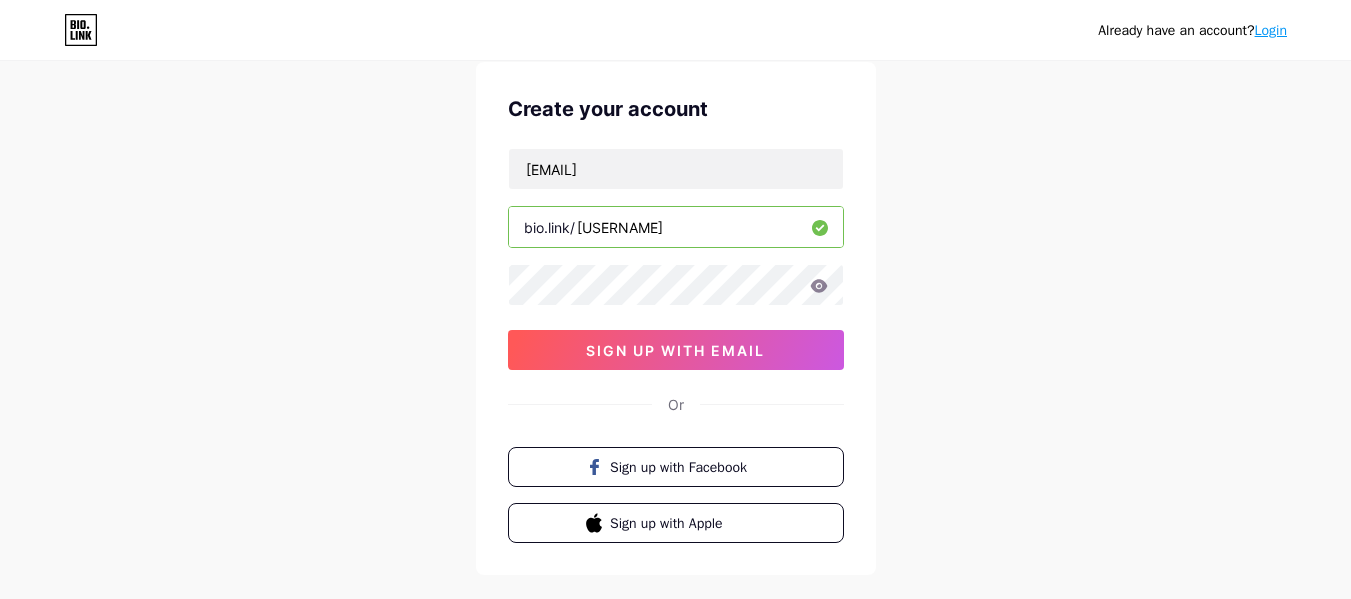 type on "[USERNAME]" 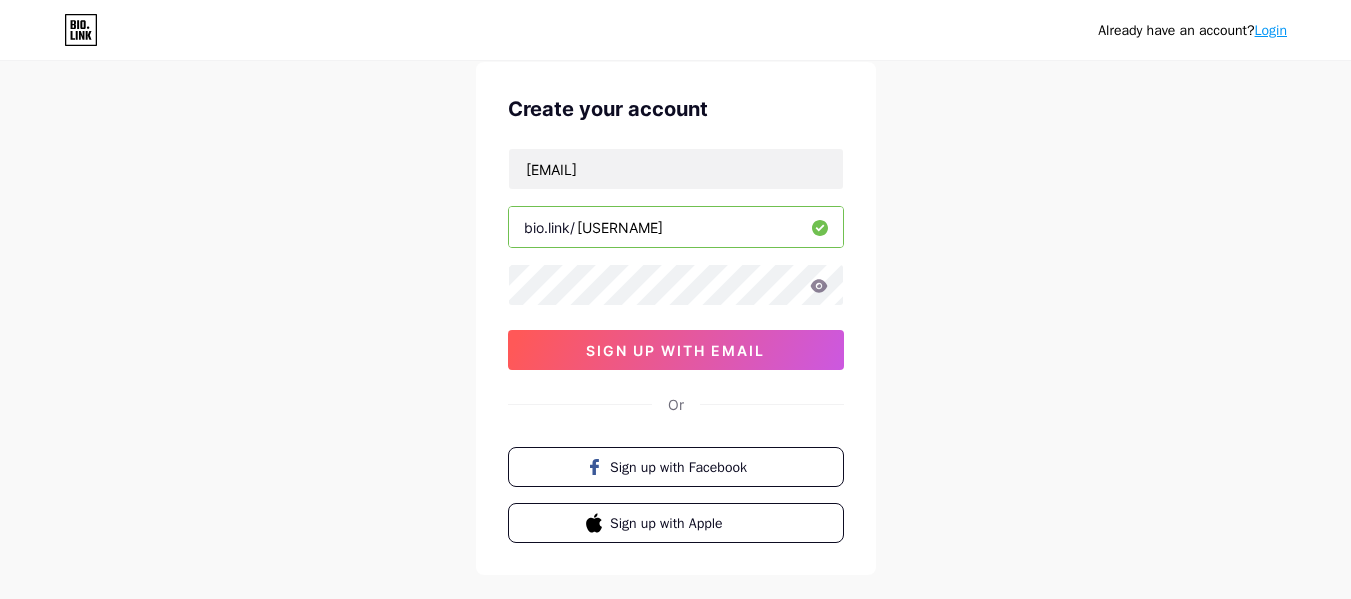 click at bounding box center (676, 285) 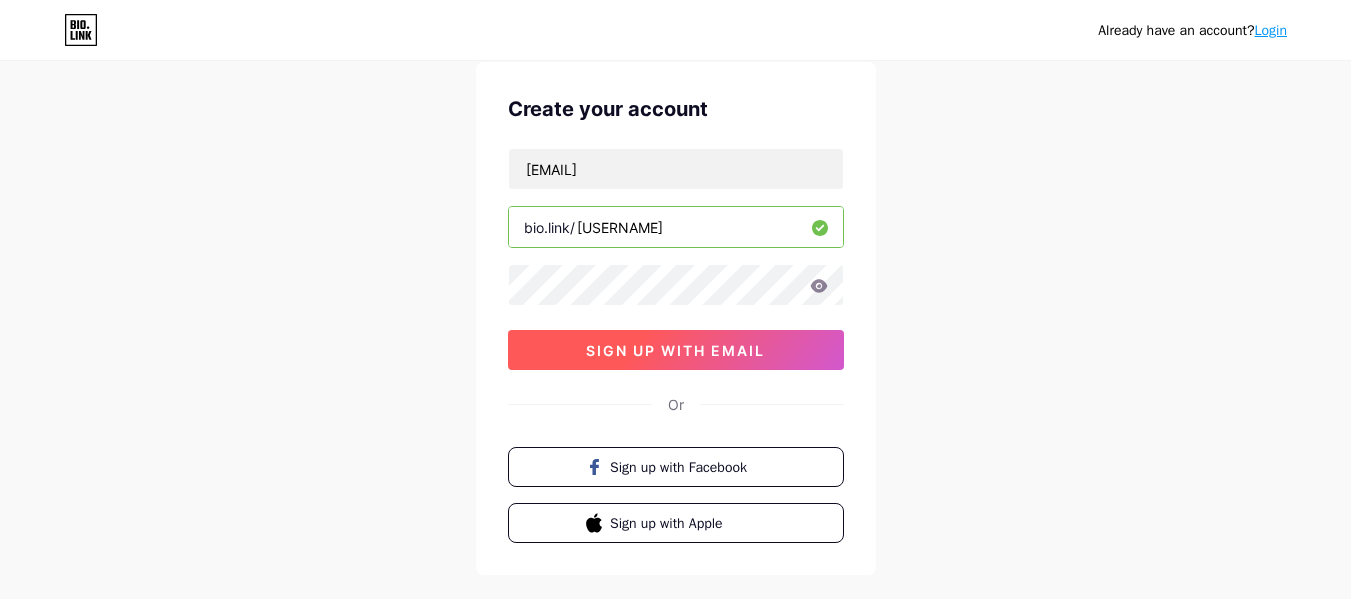 click on "sign up with email" at bounding box center [676, 350] 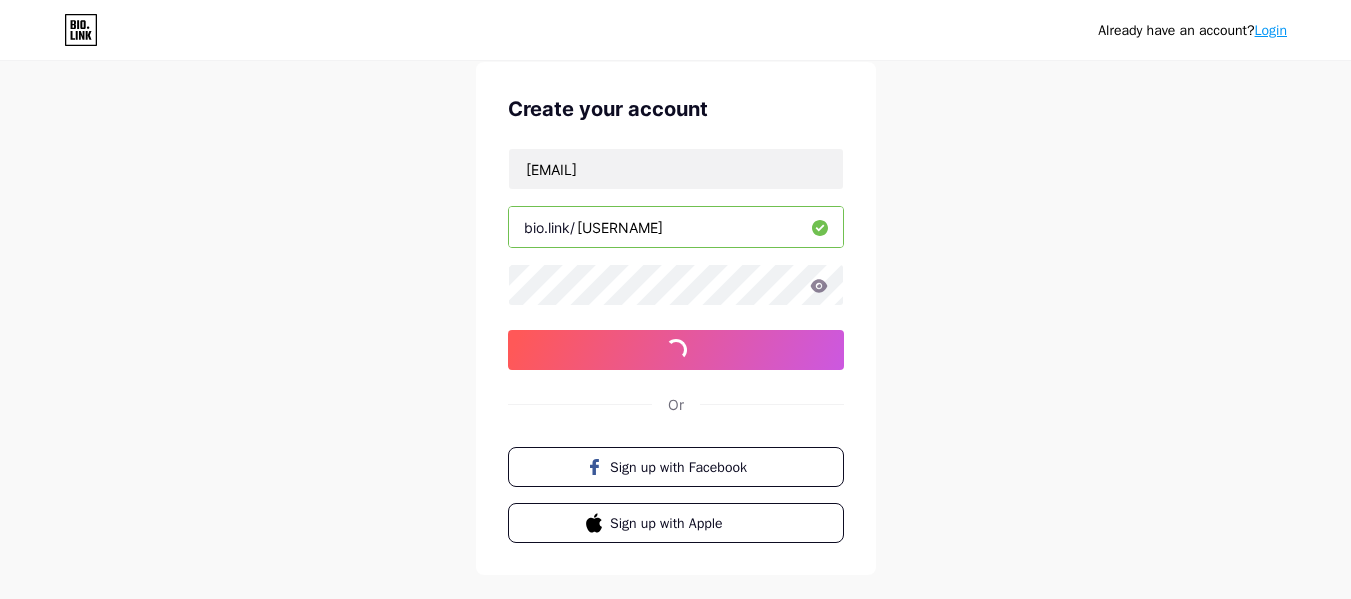 click on "Already have an account?  Login   Create your account     [EMAIL]     bio.link/   [USERNAME]                     sign up with email         Or       Sign up with Facebook
Sign up with Apple
By signing up, you agree to our  Terms of Service  and  Privacy Policy ." at bounding box center [675, 316] 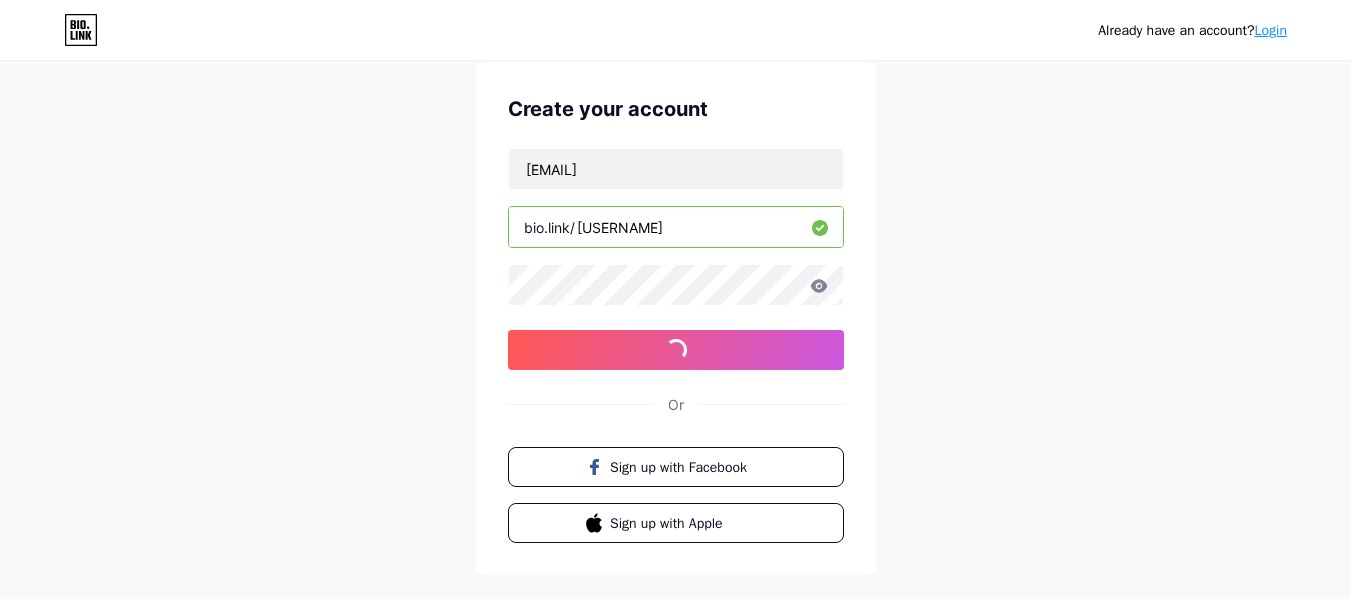 drag, startPoint x: 349, startPoint y: 260, endPoint x: 540, endPoint y: 107, distance: 244.72433 